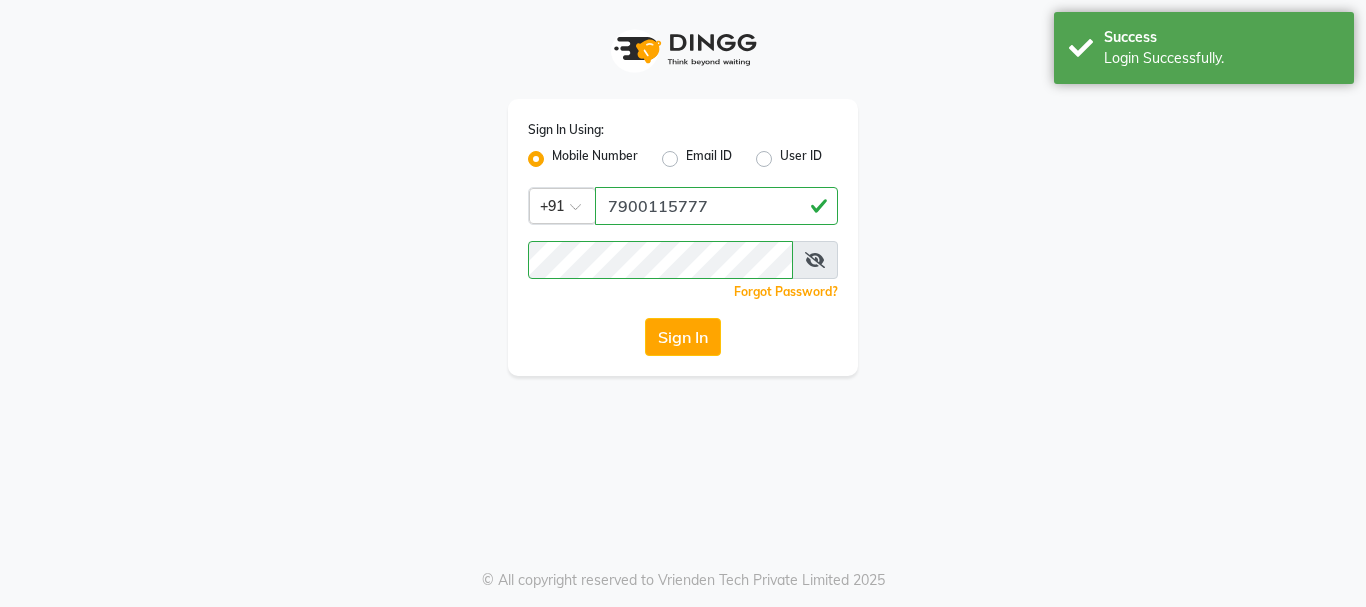 scroll, scrollTop: 0, scrollLeft: 0, axis: both 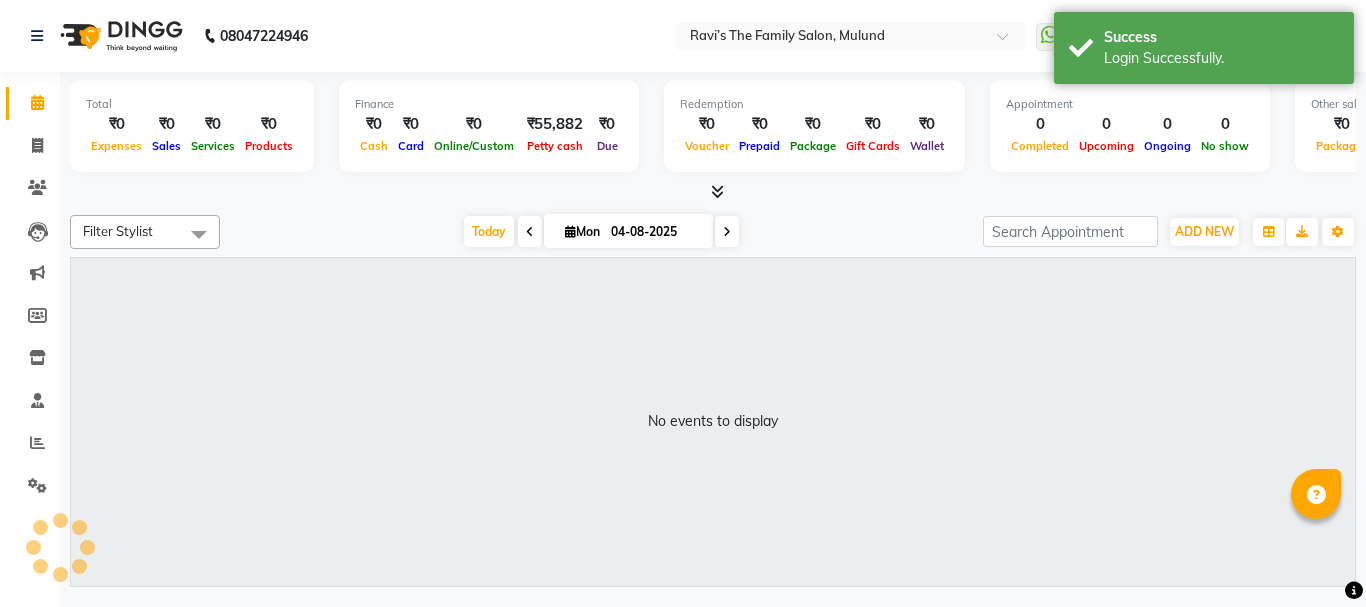 select on "en" 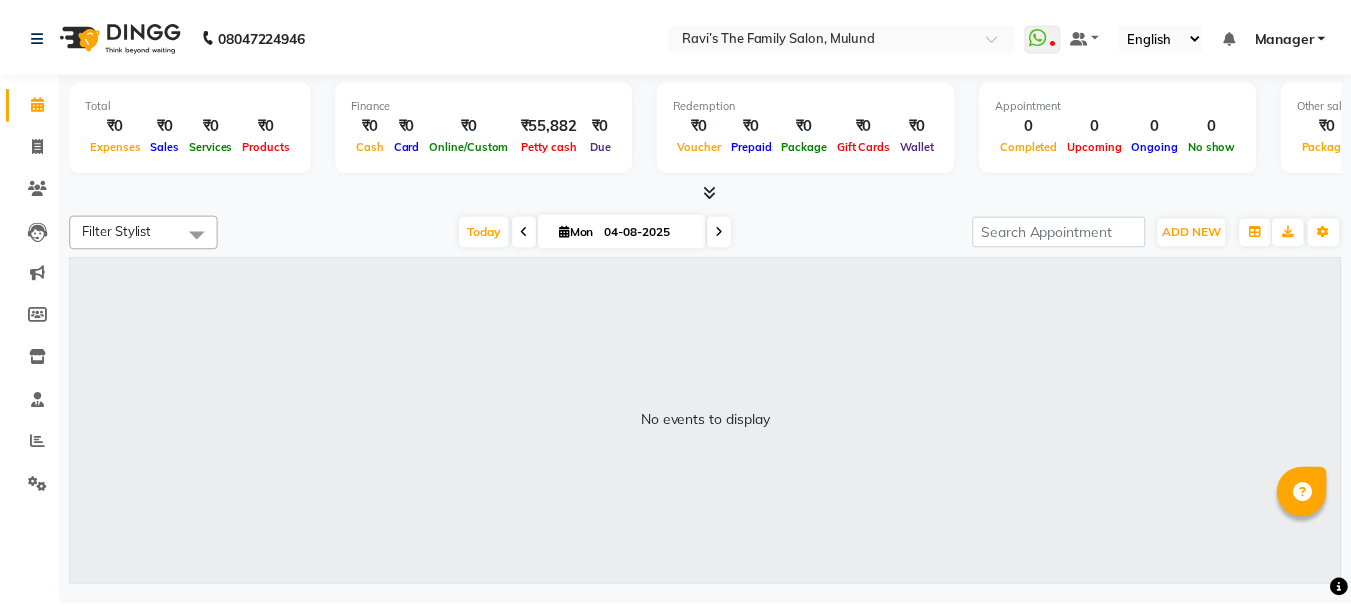 scroll, scrollTop: 0, scrollLeft: 0, axis: both 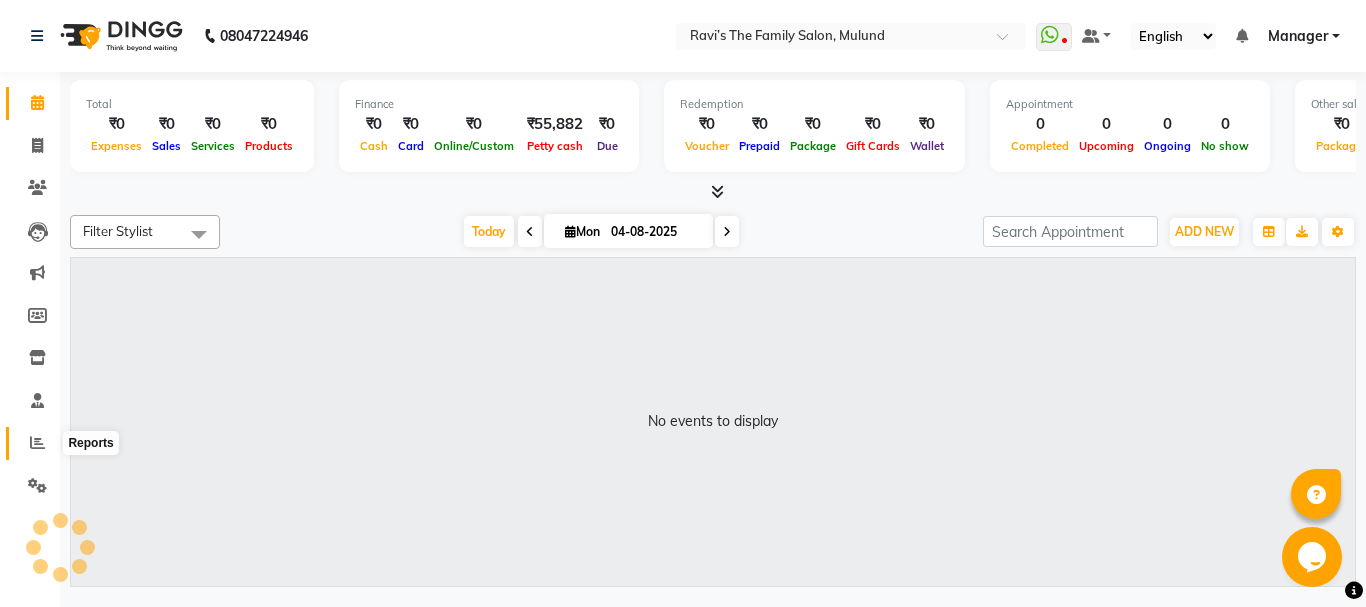 click 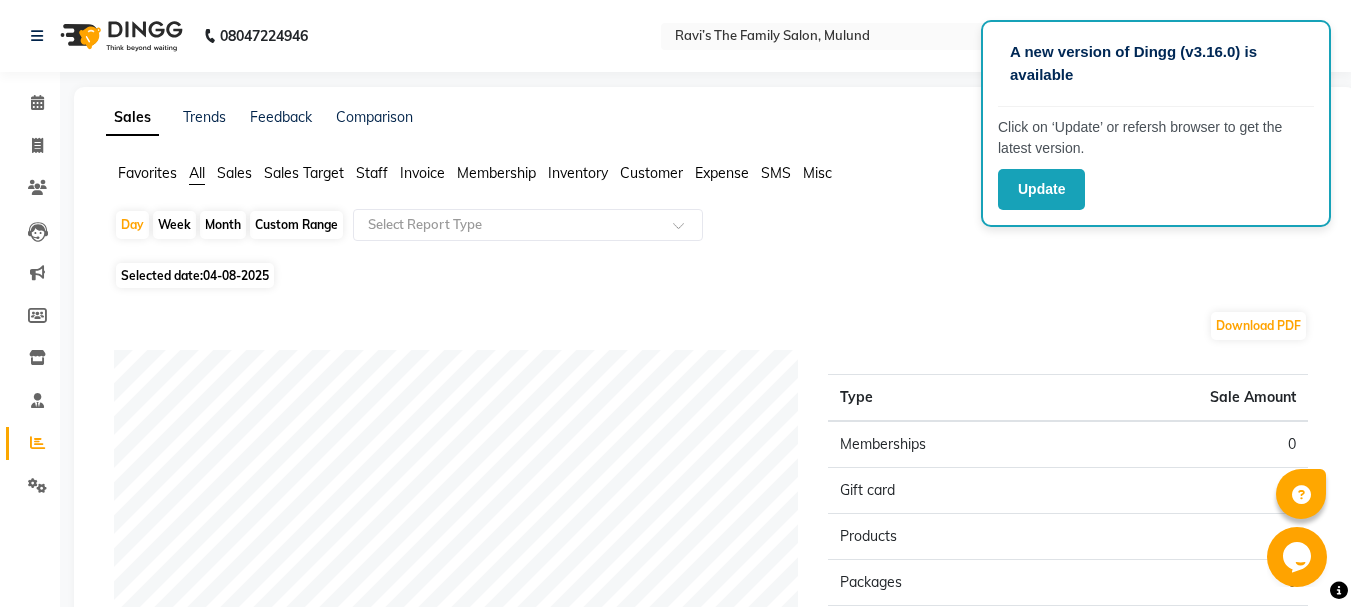 click on "Month" 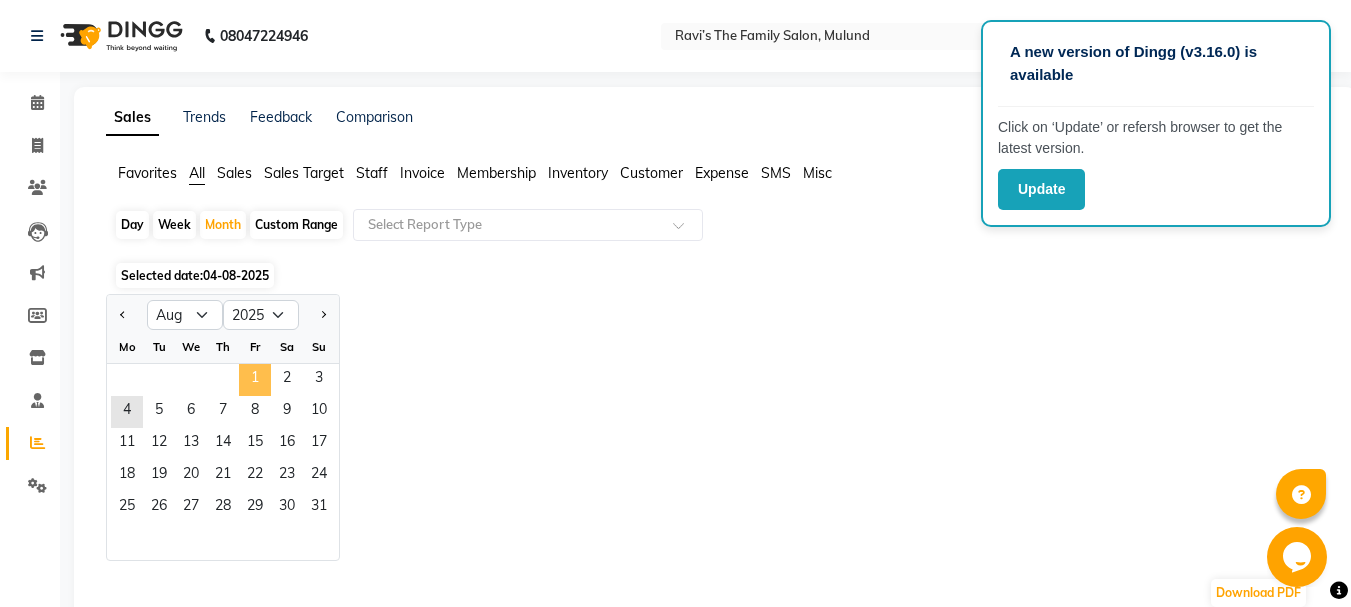 click on "1" 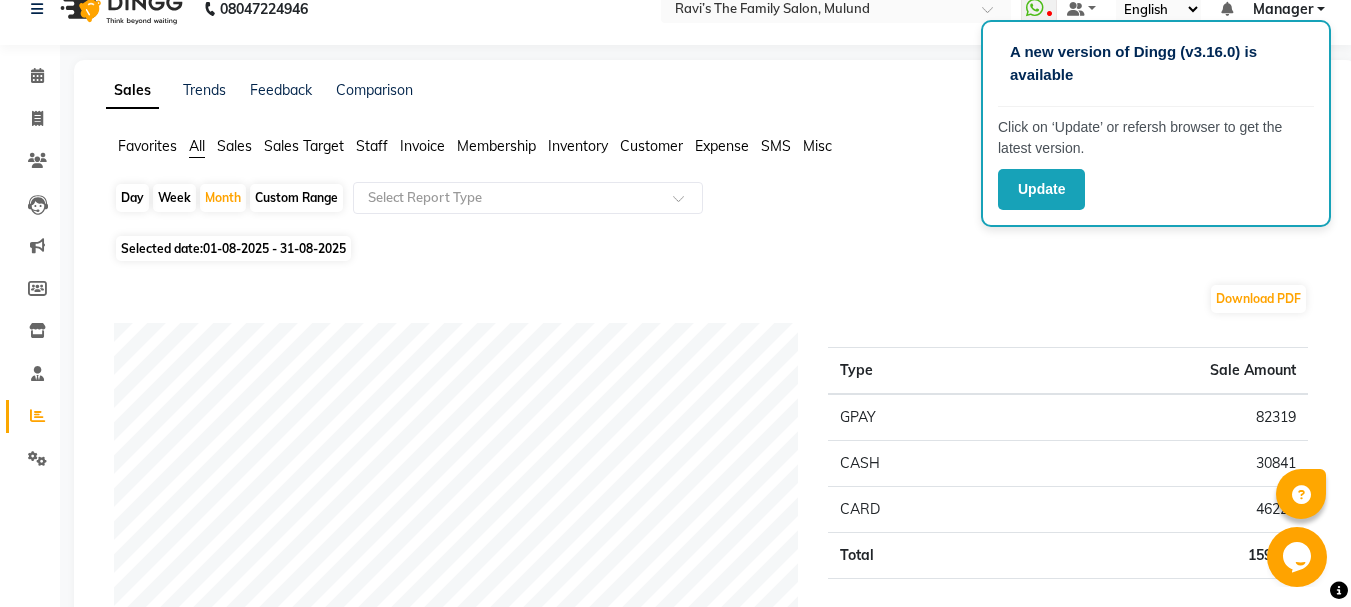 scroll, scrollTop: 0, scrollLeft: 0, axis: both 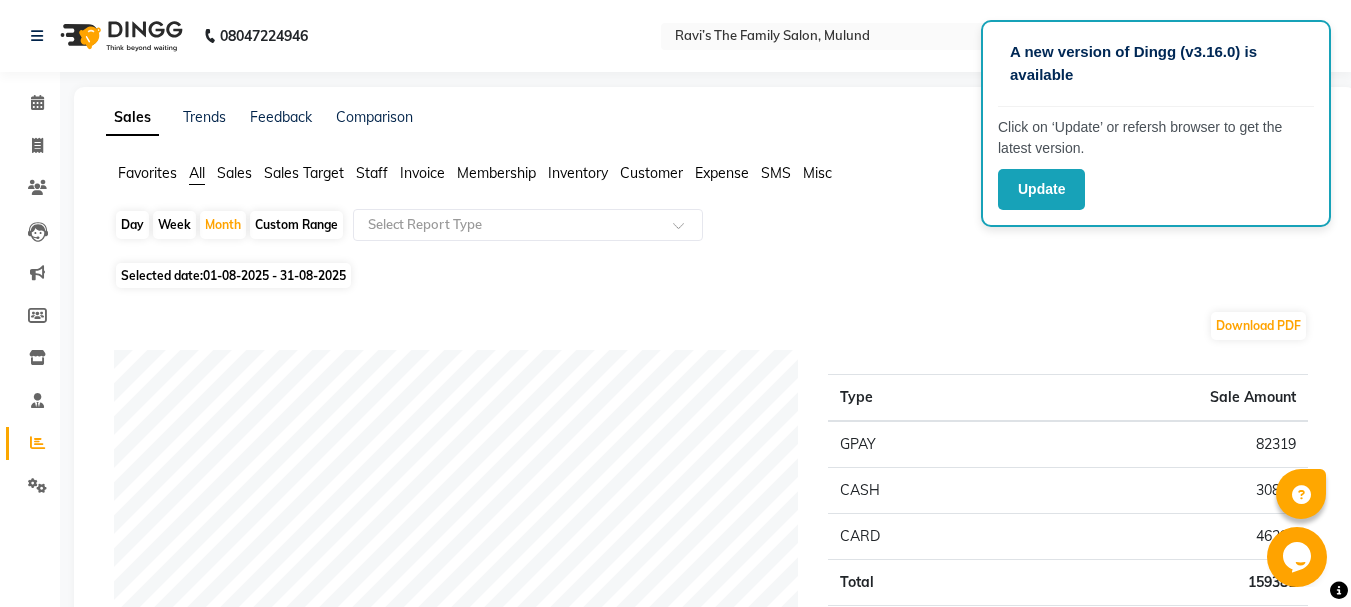 click on "Day" 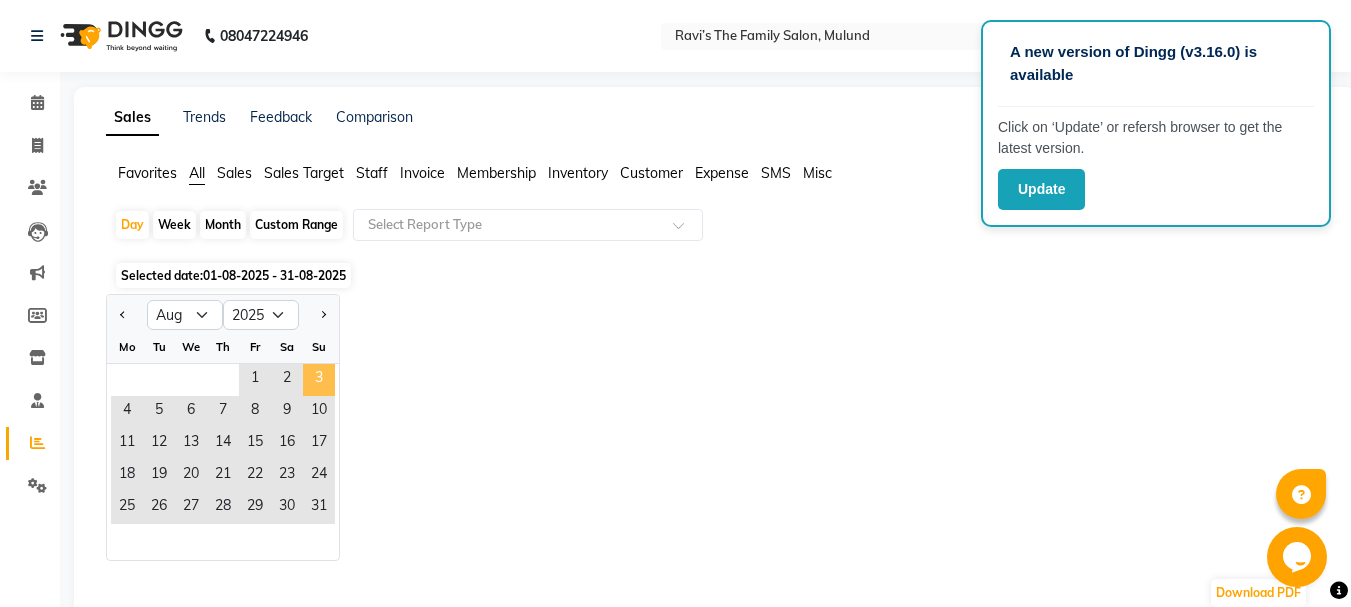 click on "3" 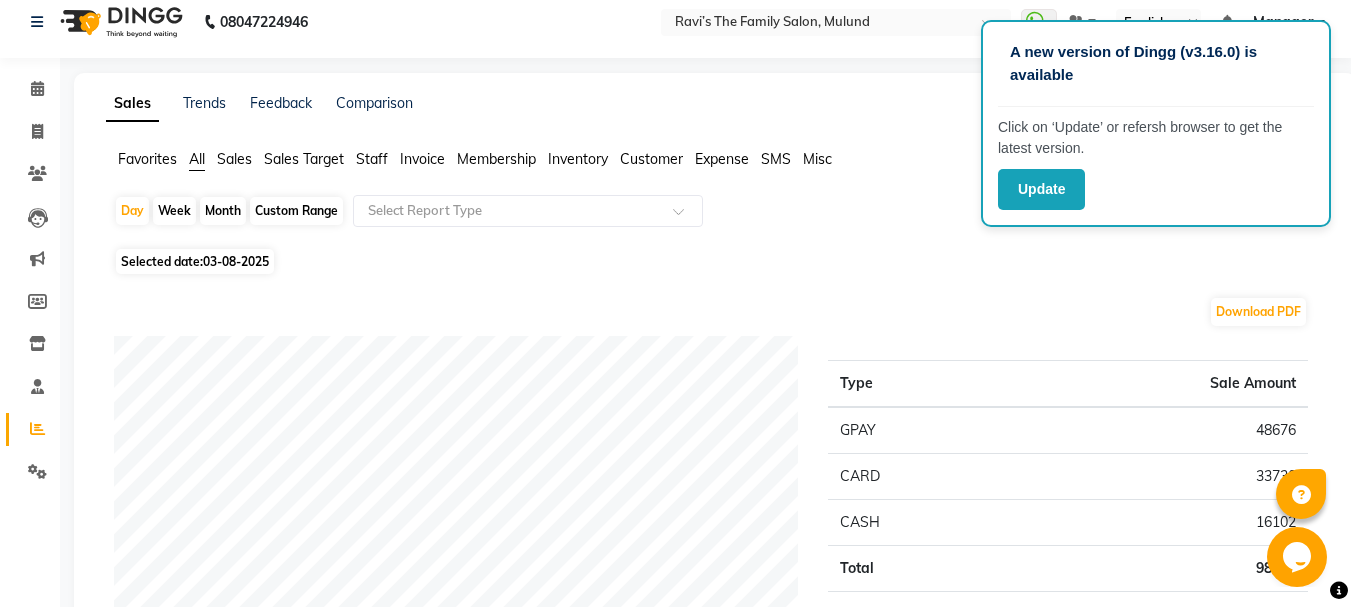 scroll, scrollTop: 13, scrollLeft: 0, axis: vertical 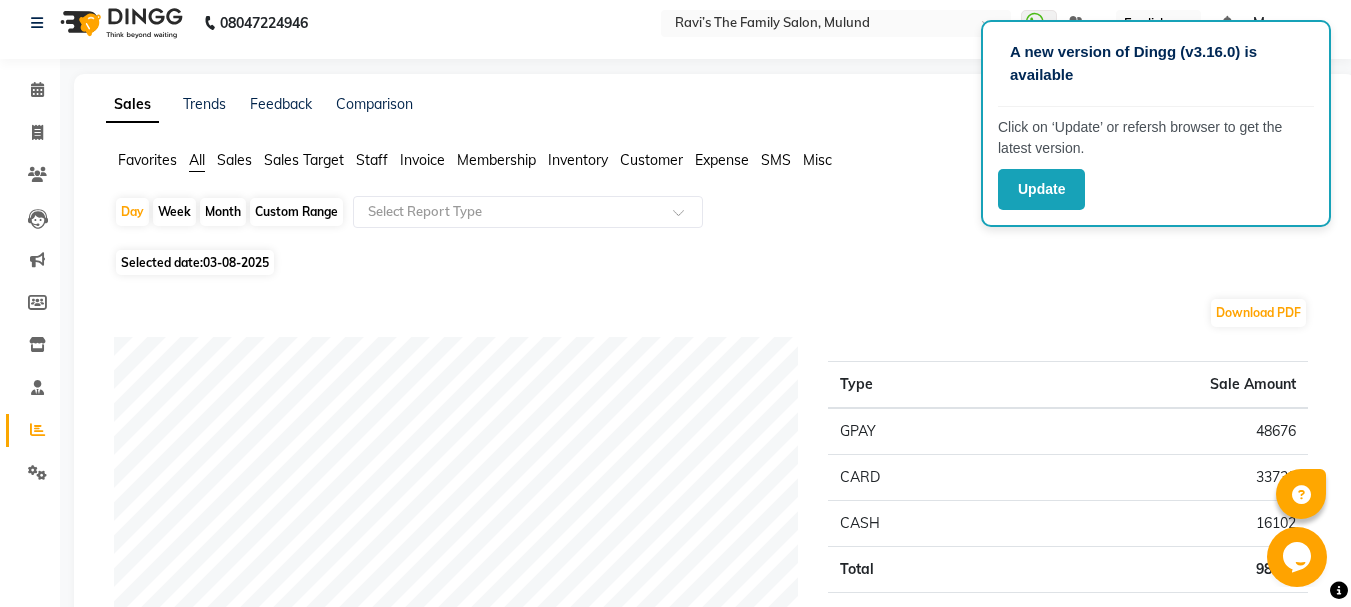click on "Staff" 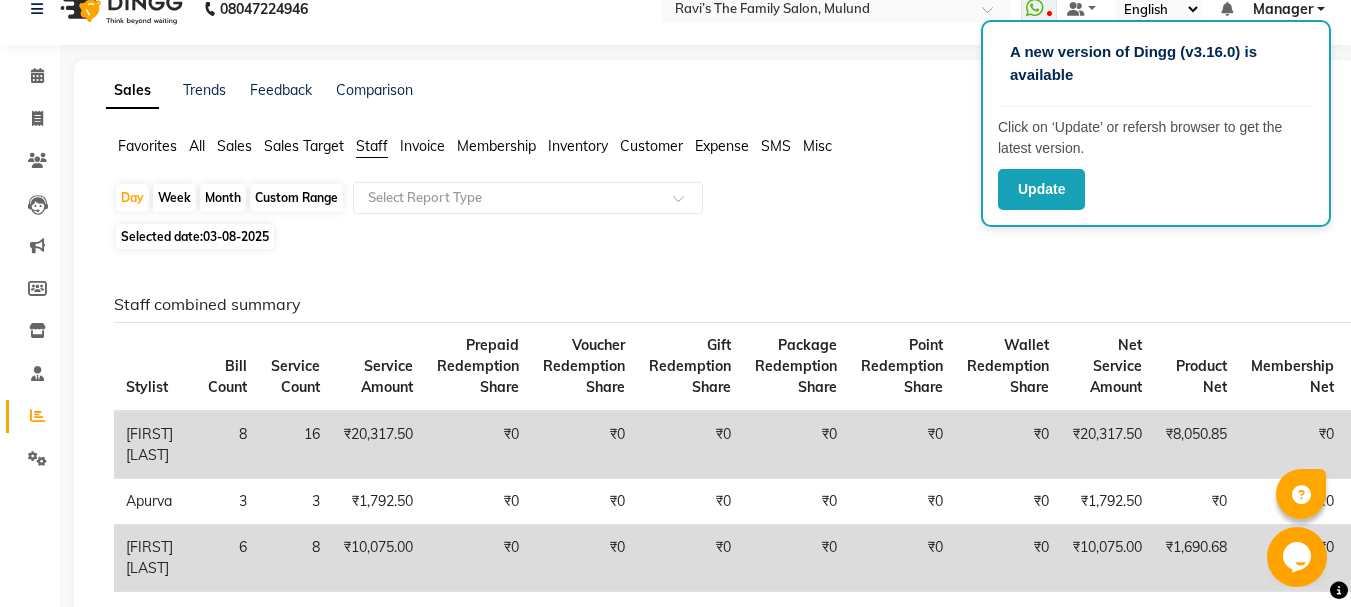 scroll, scrollTop: 0, scrollLeft: 0, axis: both 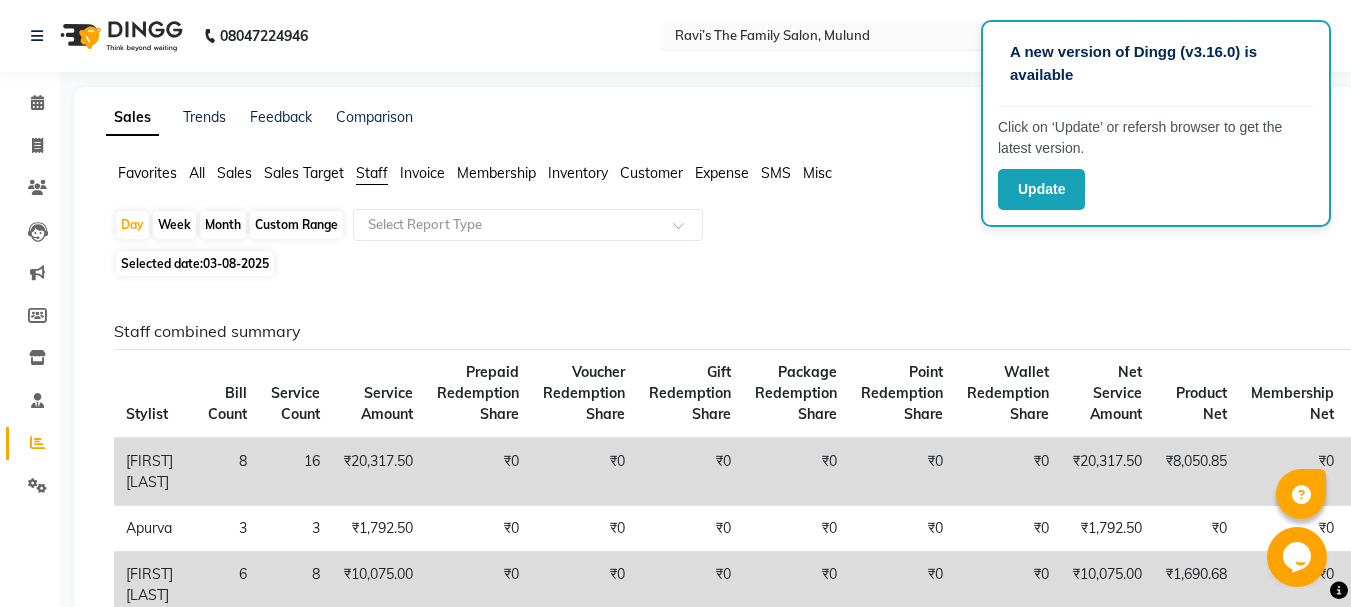 click at bounding box center [816, 38] 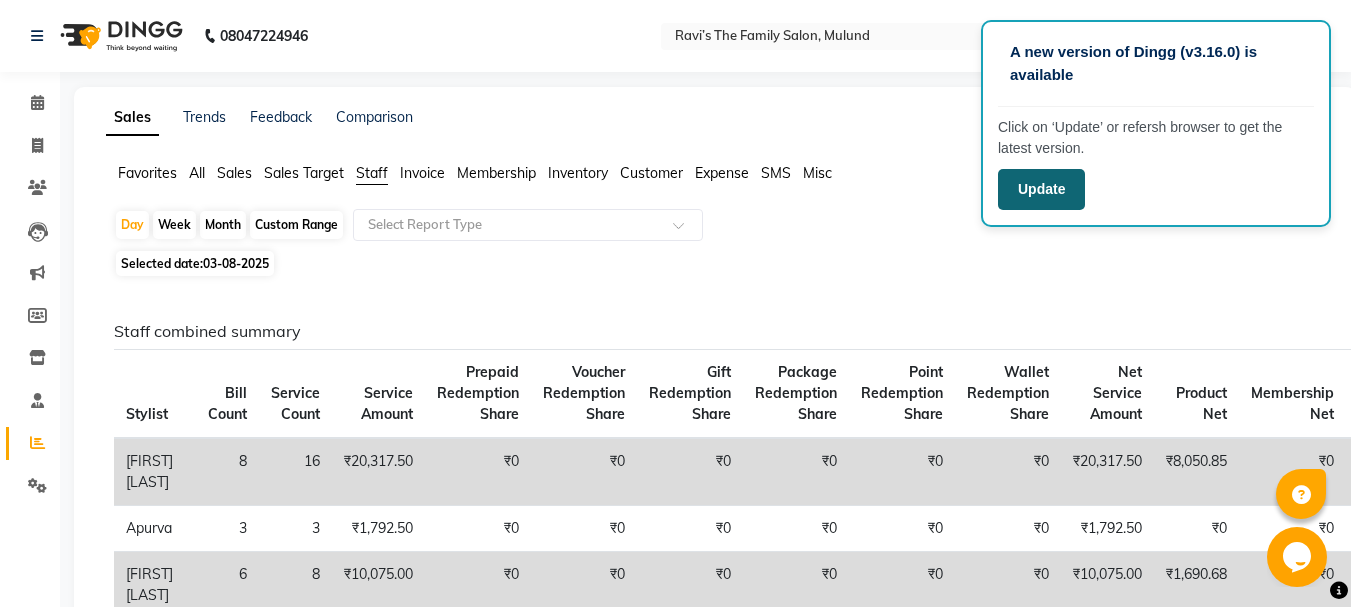 click on "Update" 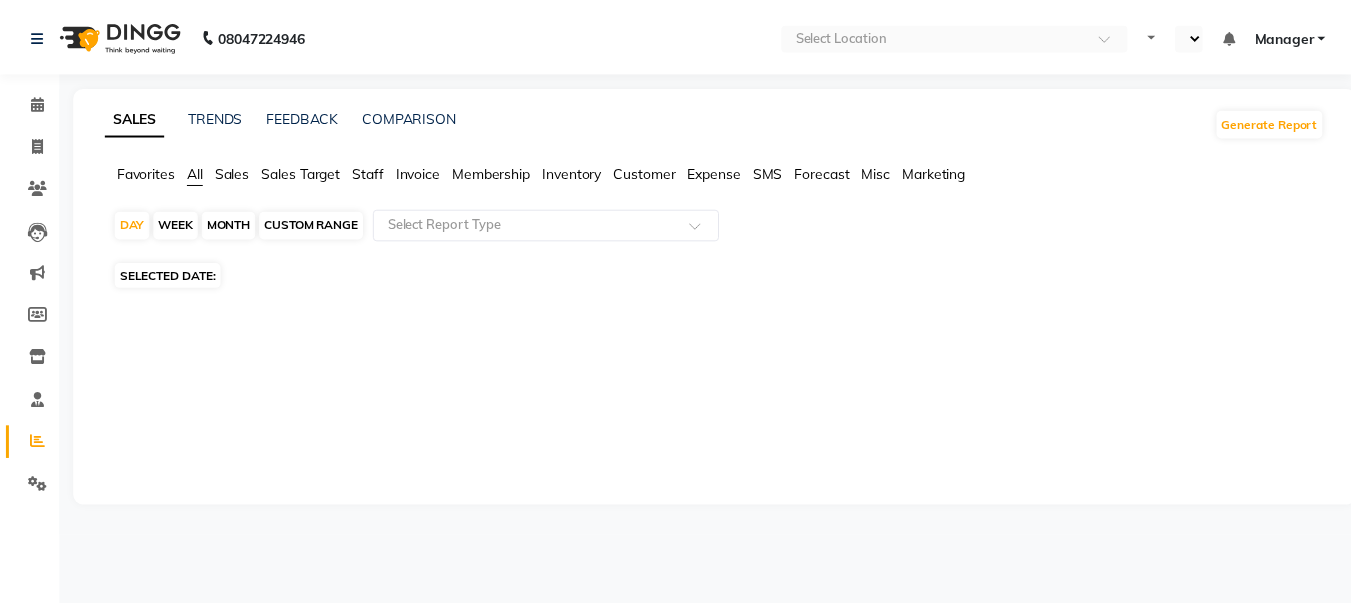 scroll, scrollTop: 0, scrollLeft: 0, axis: both 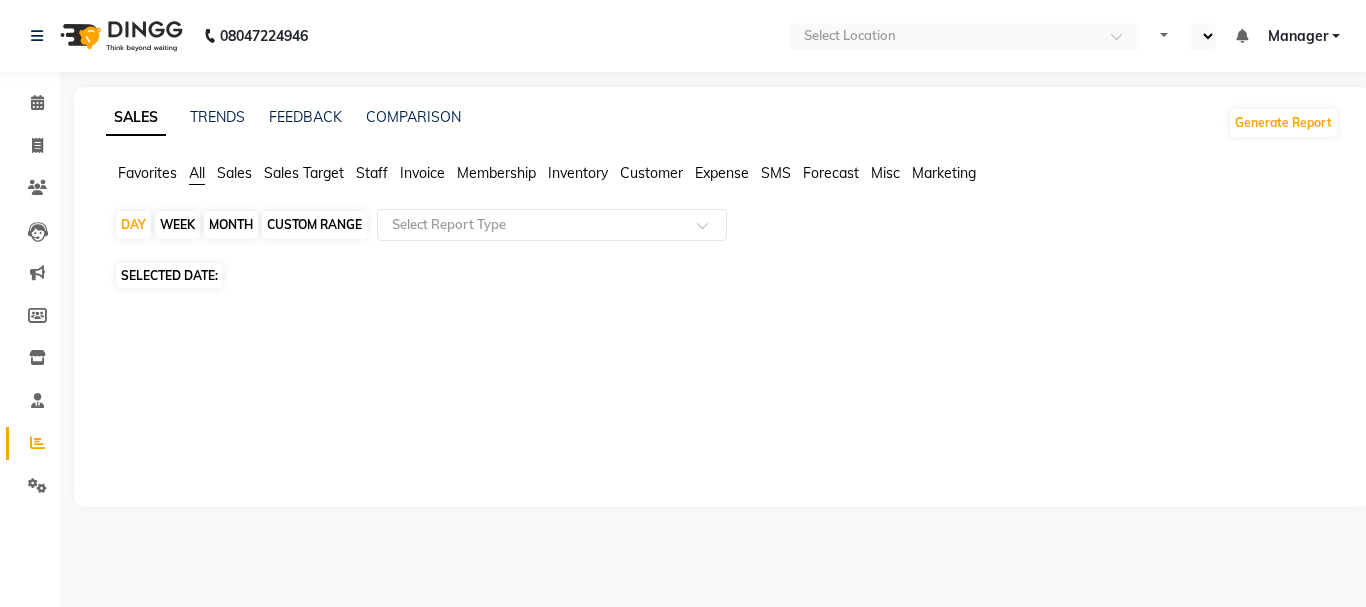 select on "ec" 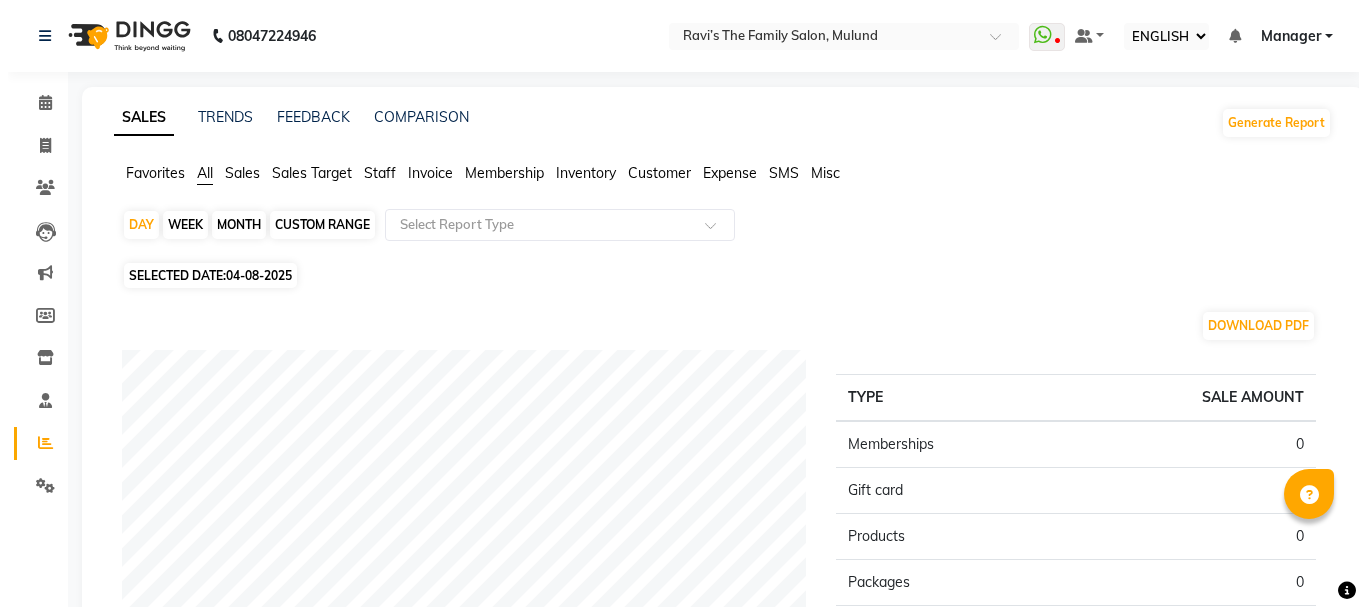 scroll, scrollTop: 0, scrollLeft: 0, axis: both 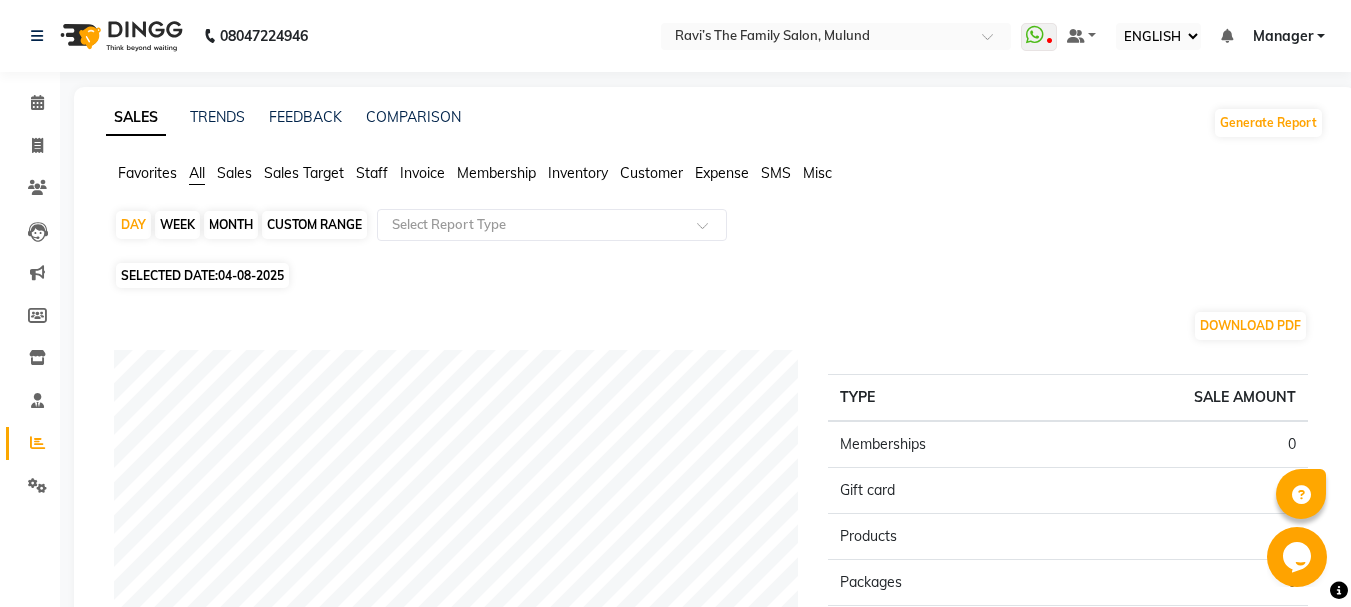 click on "Manager" at bounding box center [1283, 36] 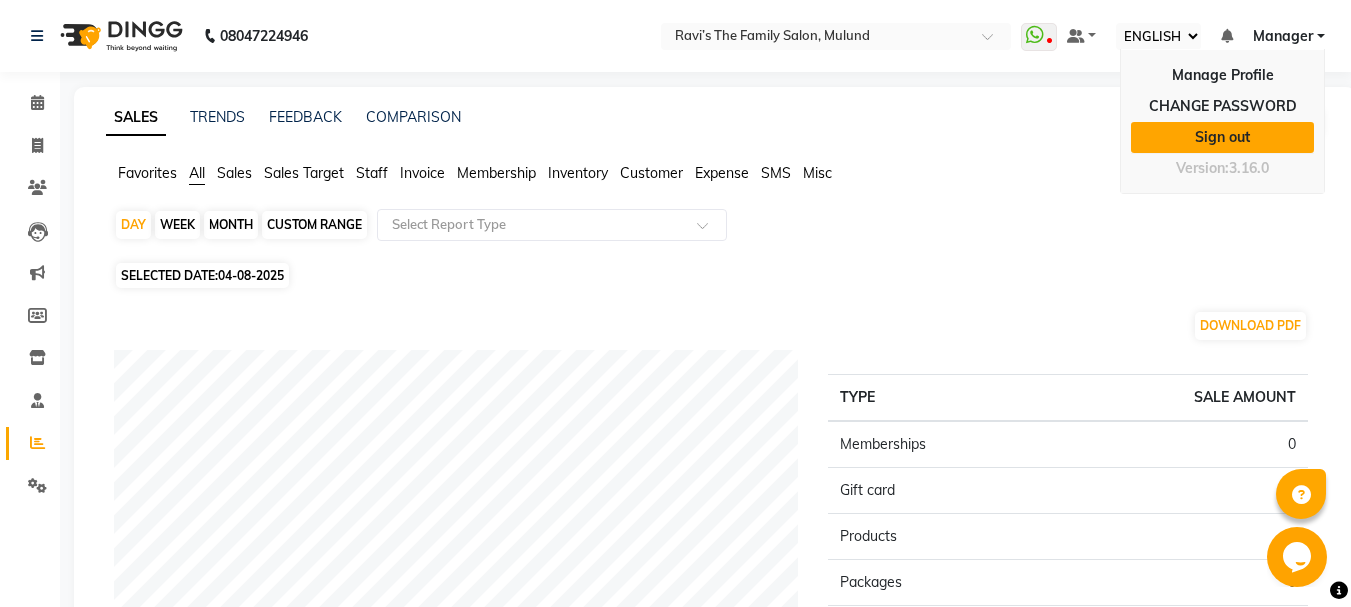click on "Sign out" at bounding box center [1222, 137] 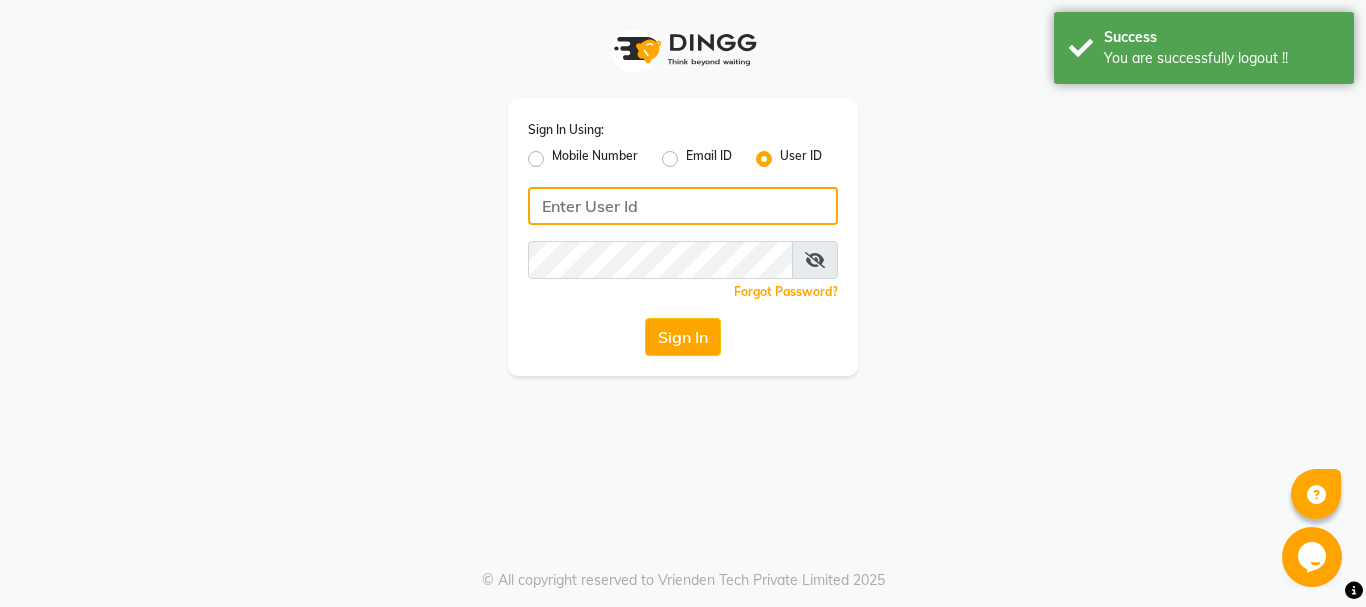 type on "7900115777" 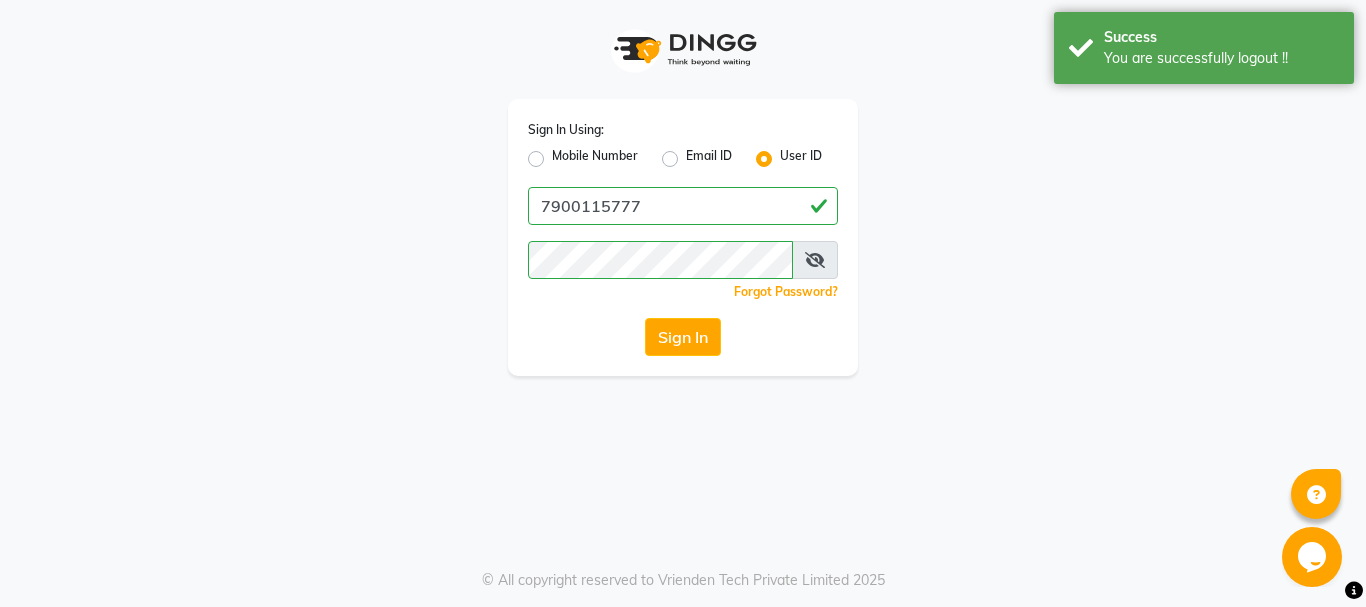 click on "Mobile Number" 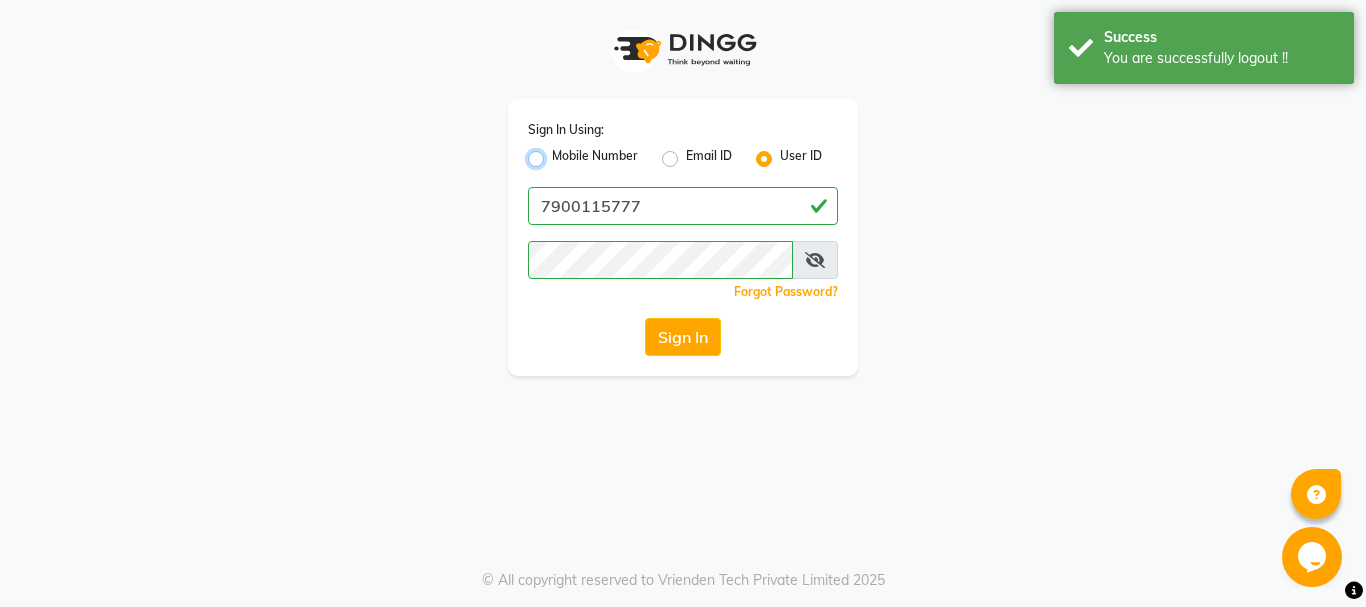click on "Mobile Number" at bounding box center [558, 153] 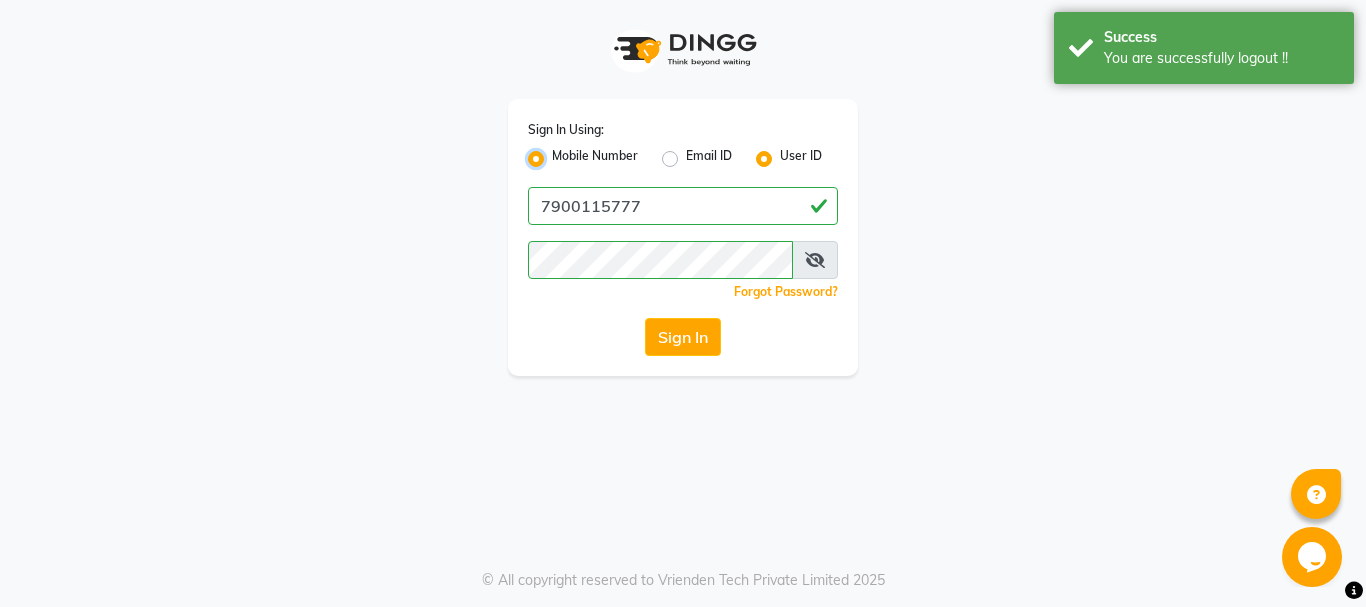 radio on "false" 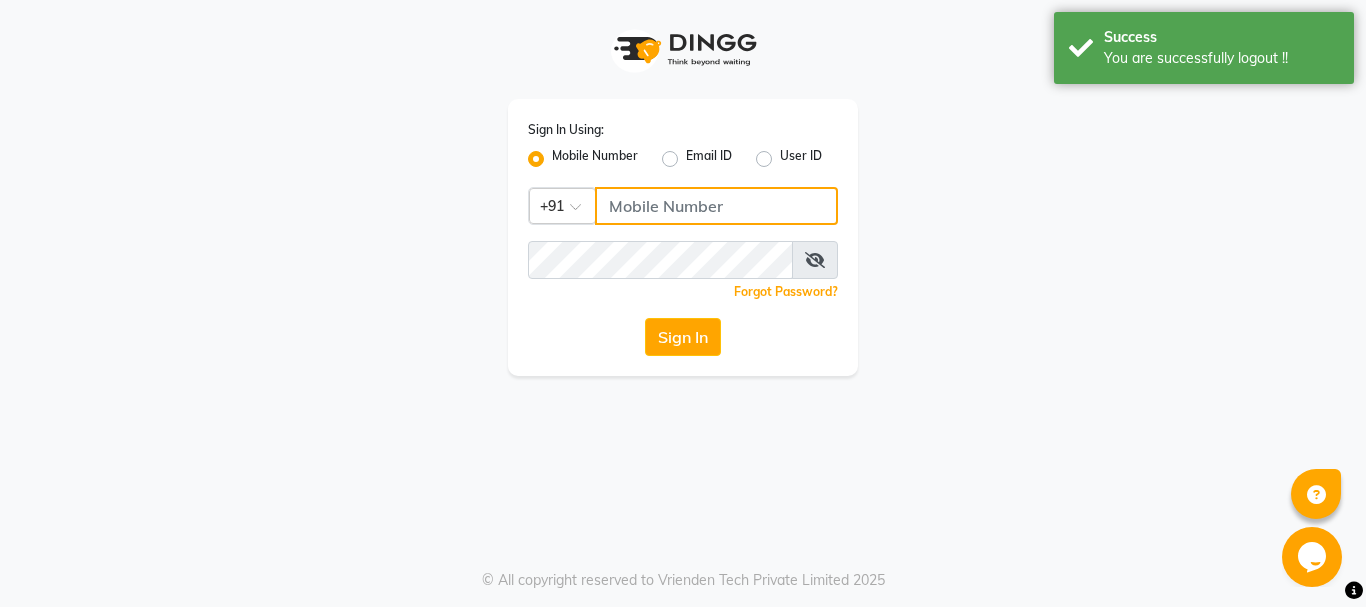 click 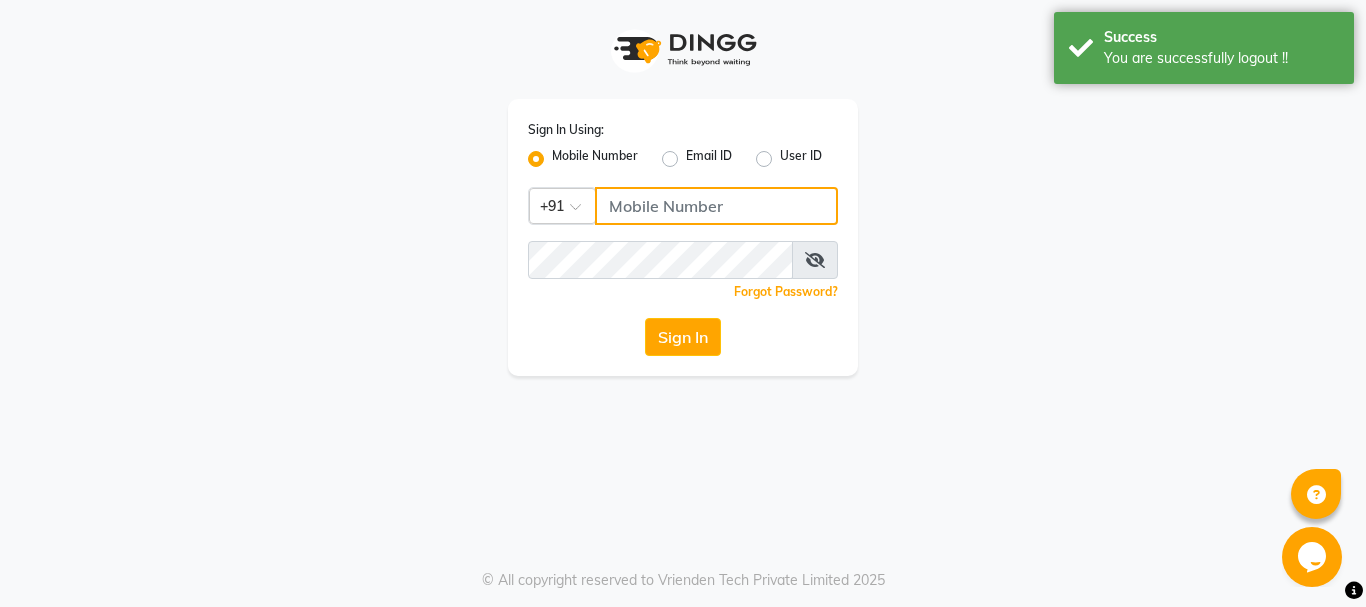 type on "7400099777" 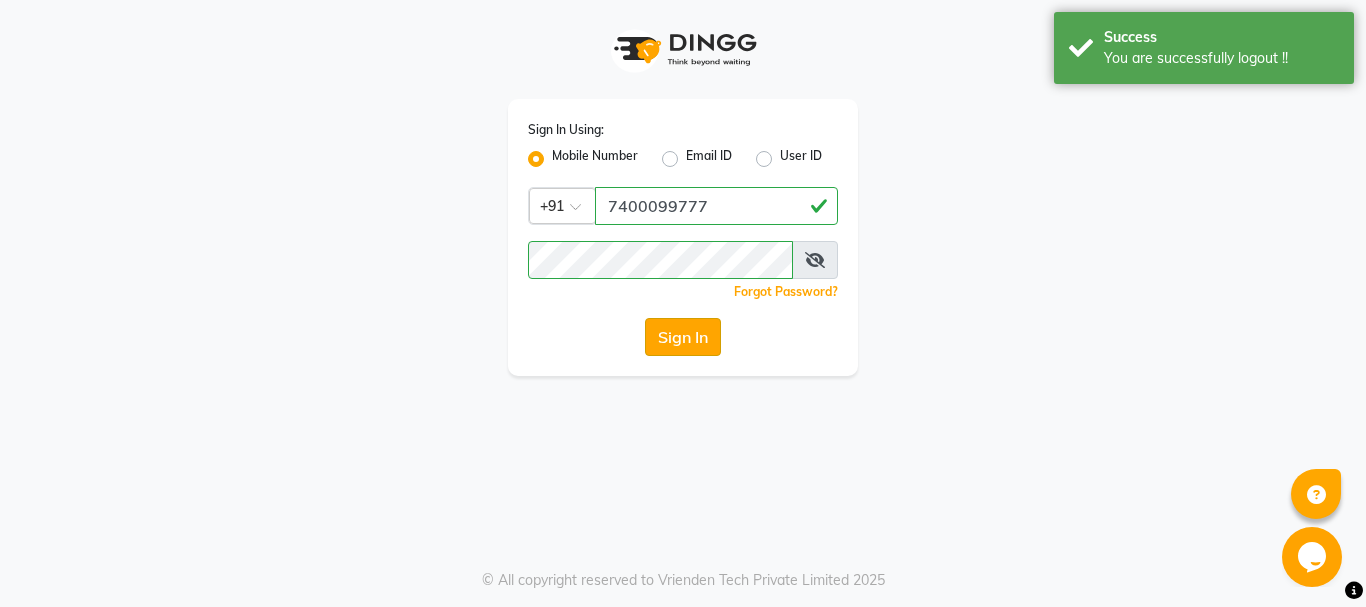 click on "Sign In" 